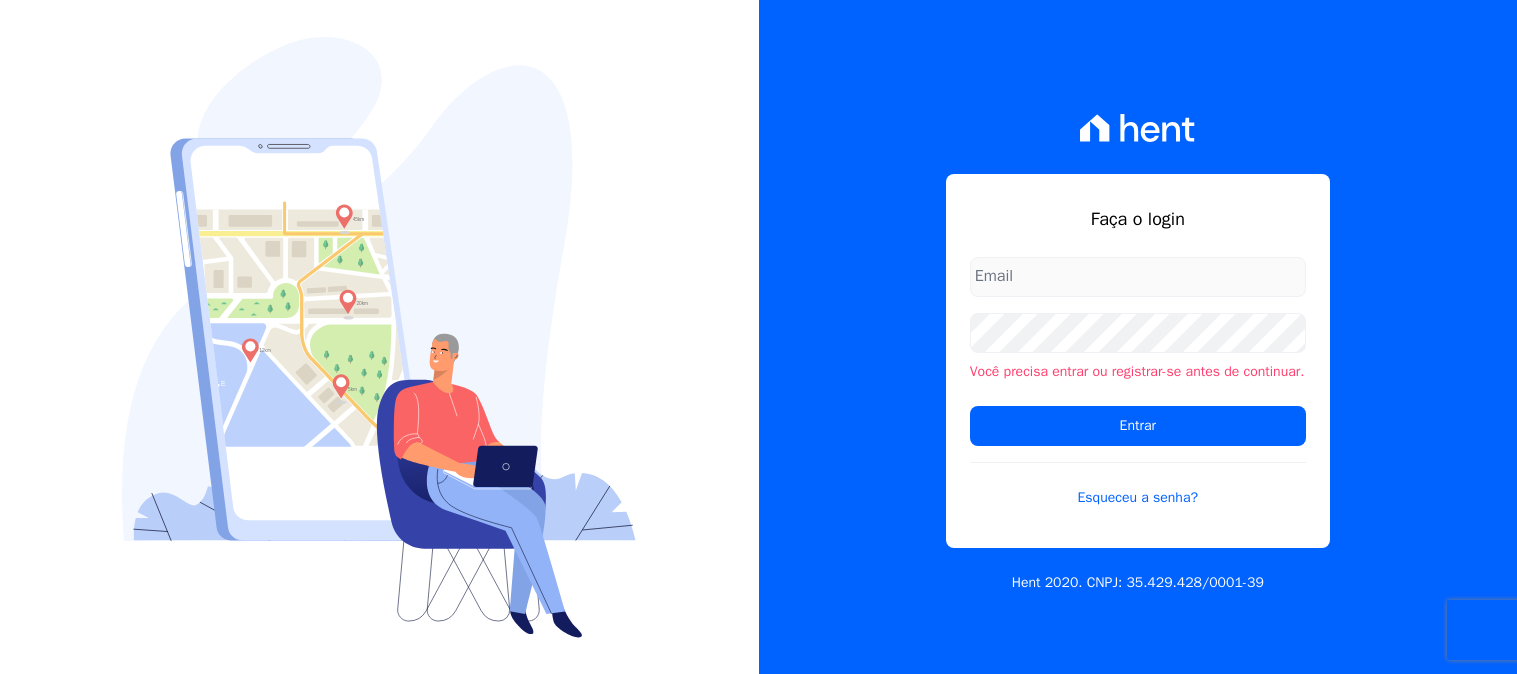 scroll, scrollTop: 0, scrollLeft: 0, axis: both 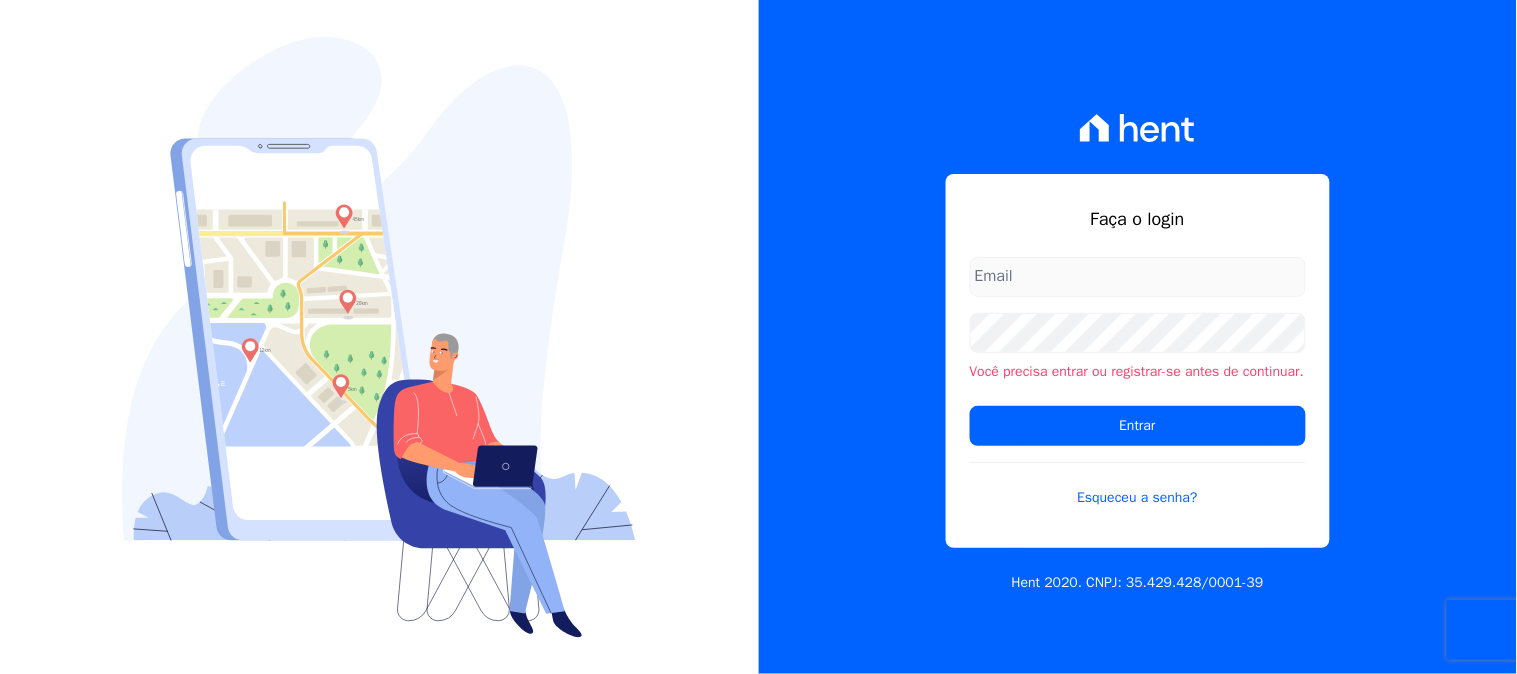 click at bounding box center (1138, 277) 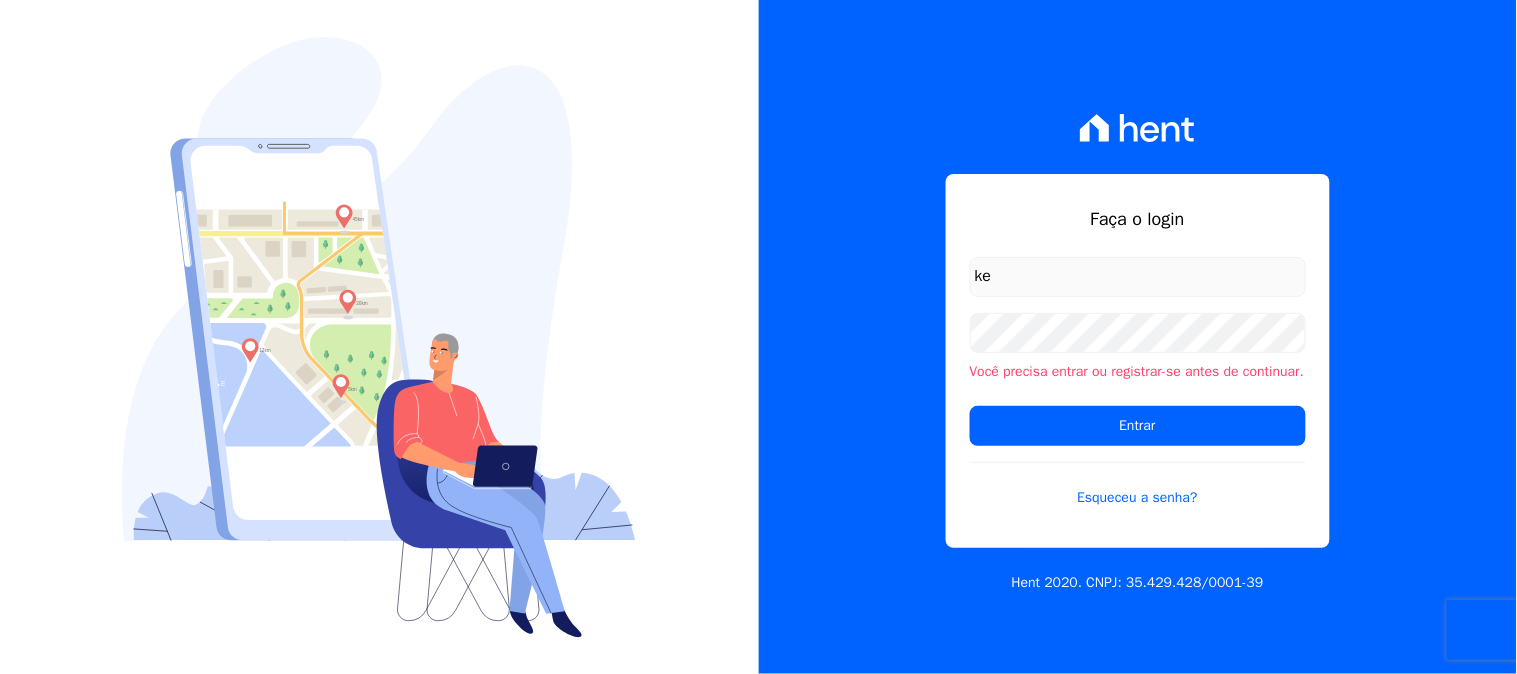 type on "[EMAIL]" 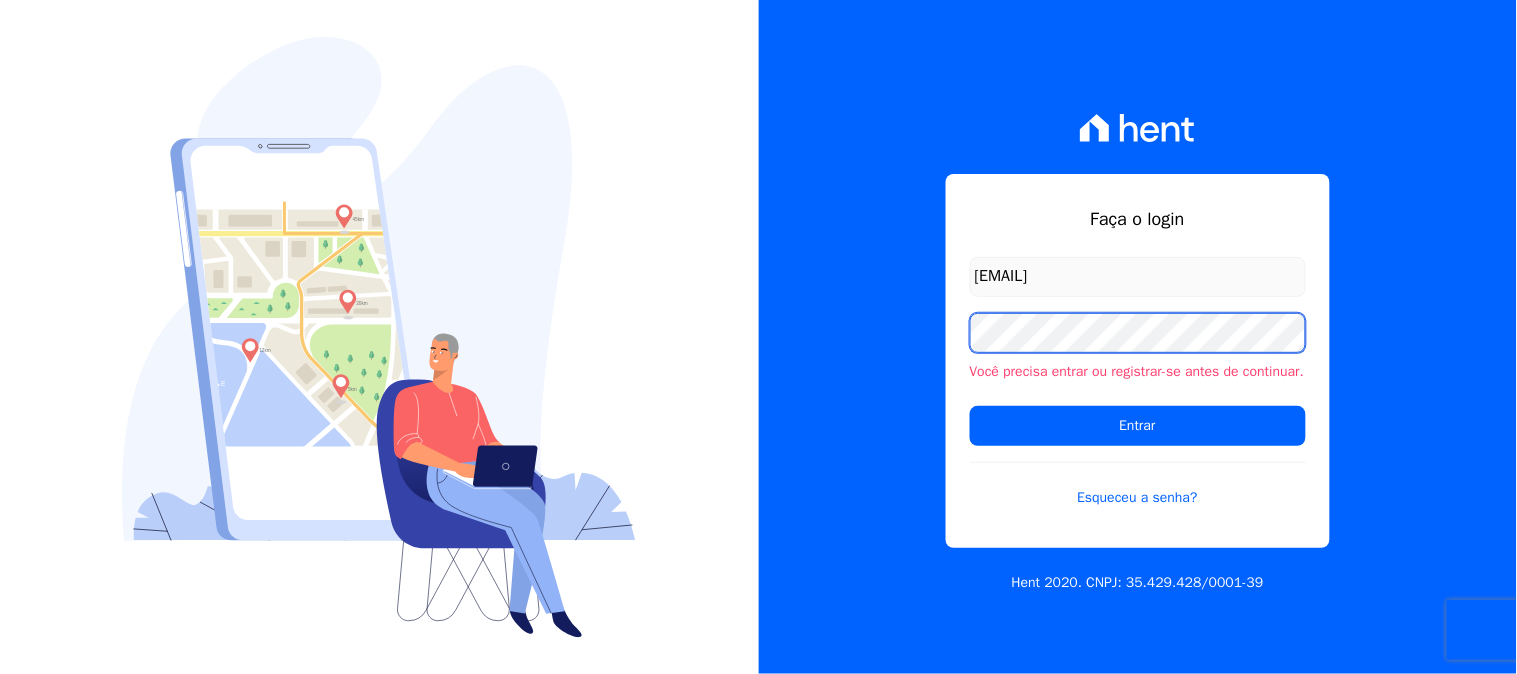 click on "Faça o login
kelly.silva@construtoramgtec.com.br
Você precisa entrar ou registrar-se antes de continuar.
Entrar
Esqueceu a senha?
Hent 2020. CNPJ: 35.429.428/0001-39" at bounding box center (1138, 337) 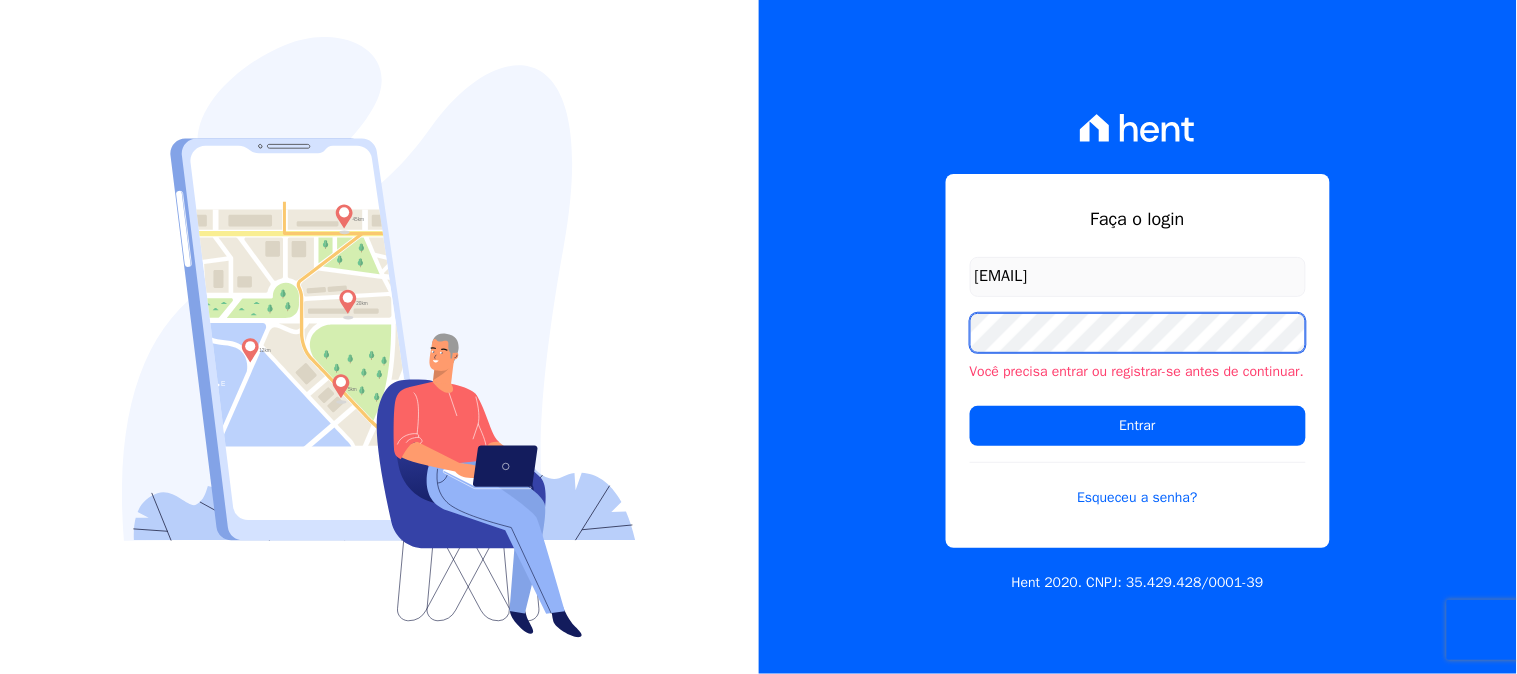 click on "Entrar" at bounding box center [1138, 426] 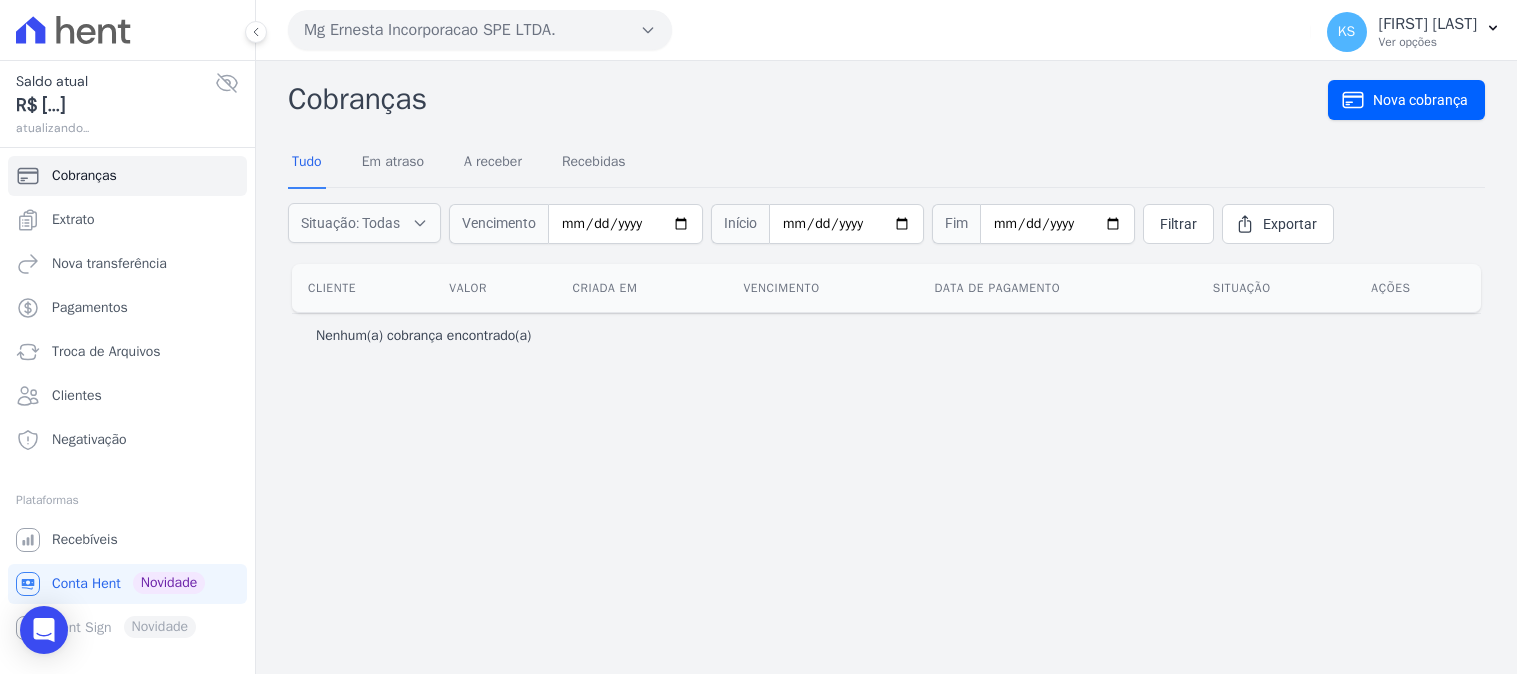 scroll, scrollTop: 0, scrollLeft: 0, axis: both 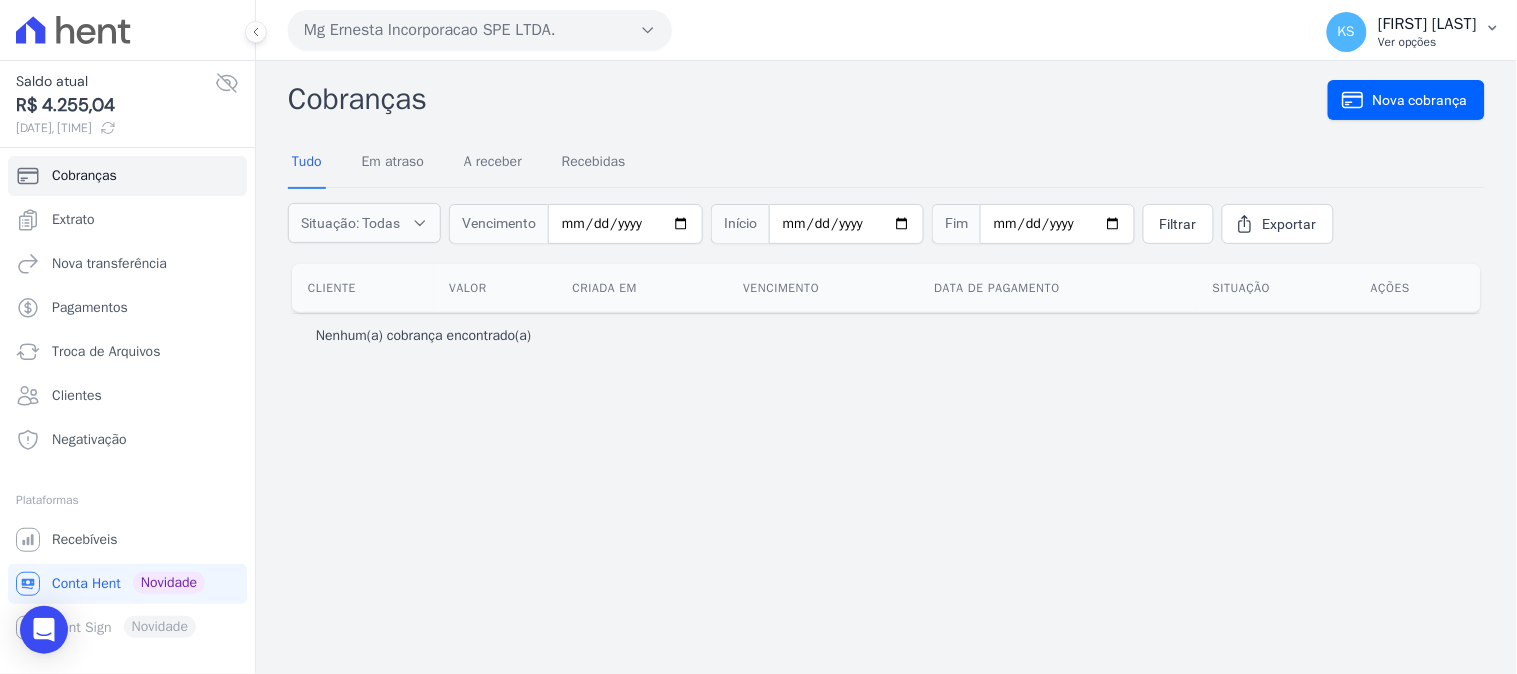 click on "[FIRST] [LAST]" at bounding box center (1428, 24) 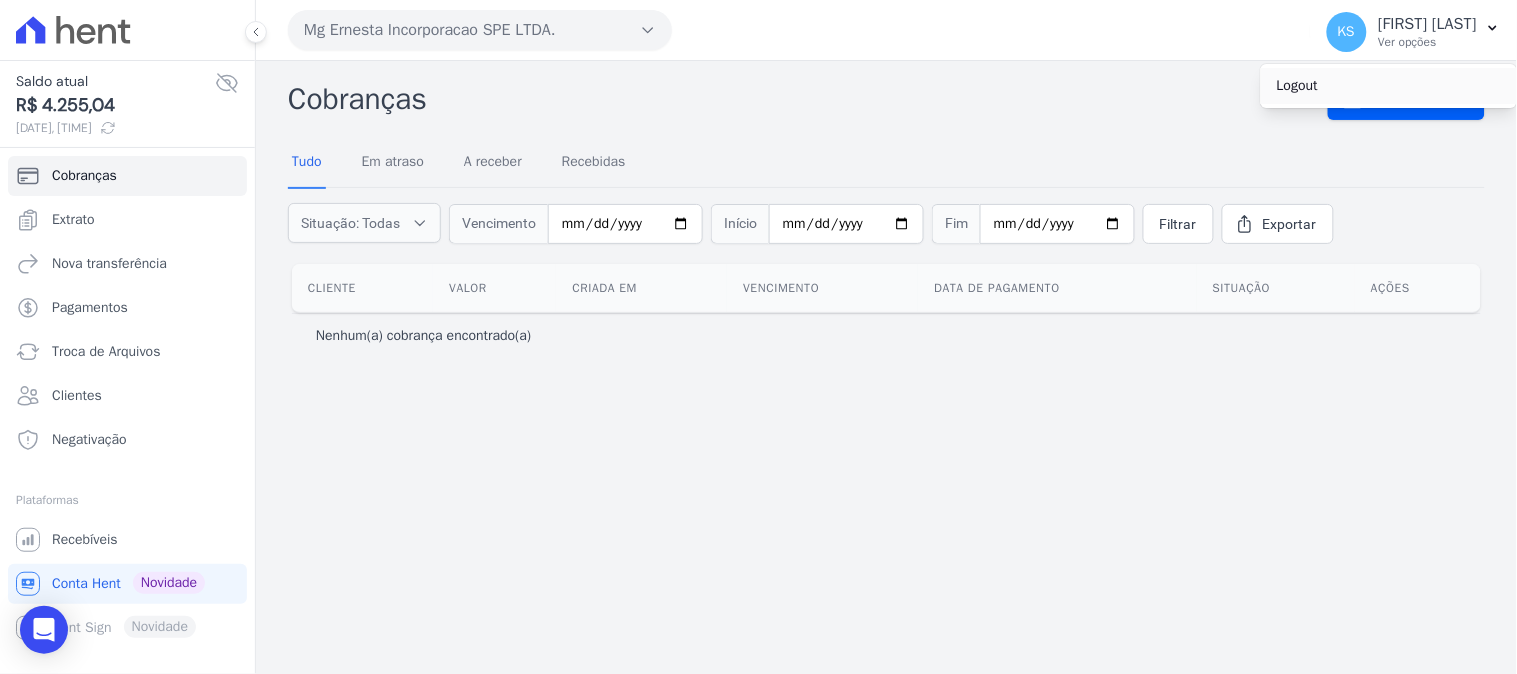 click on "Logout" at bounding box center [1389, 86] 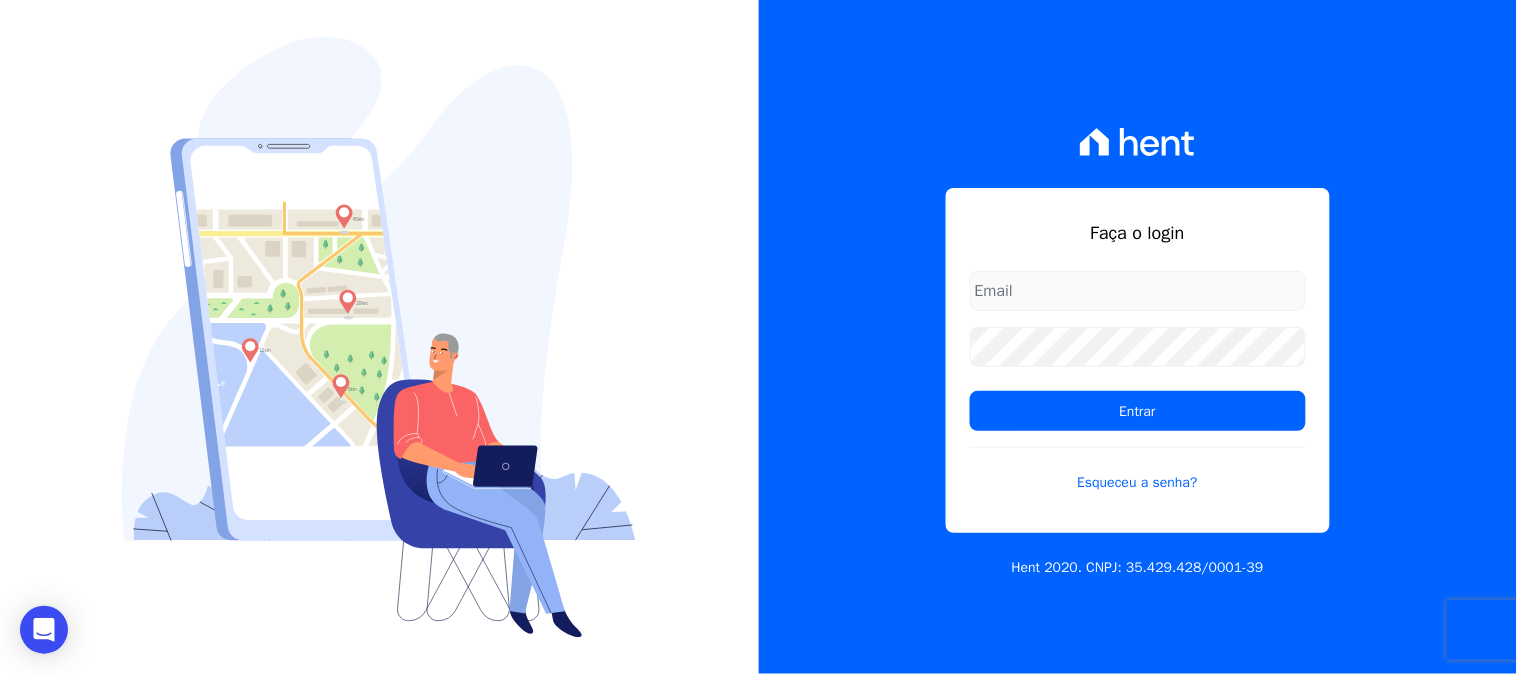 click at bounding box center (1138, 291) 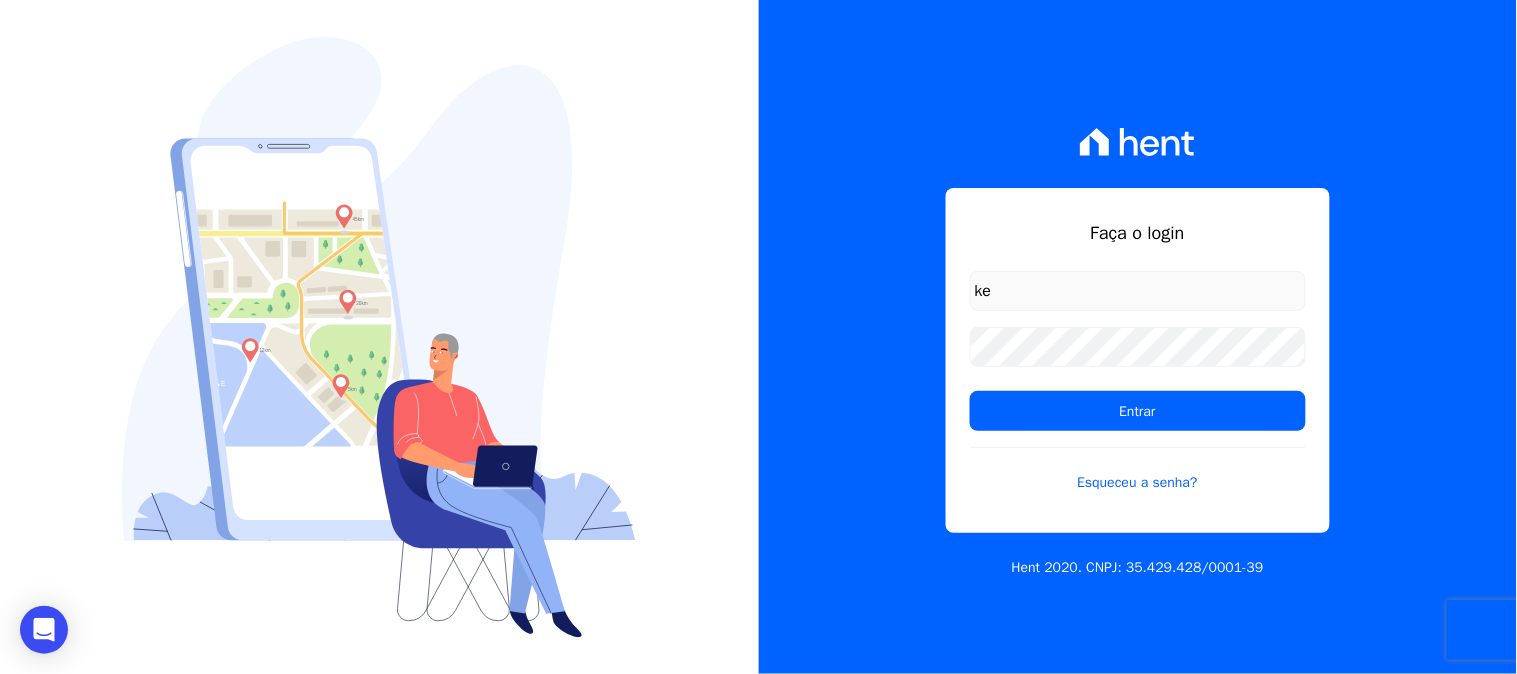 type on "[EMAIL]" 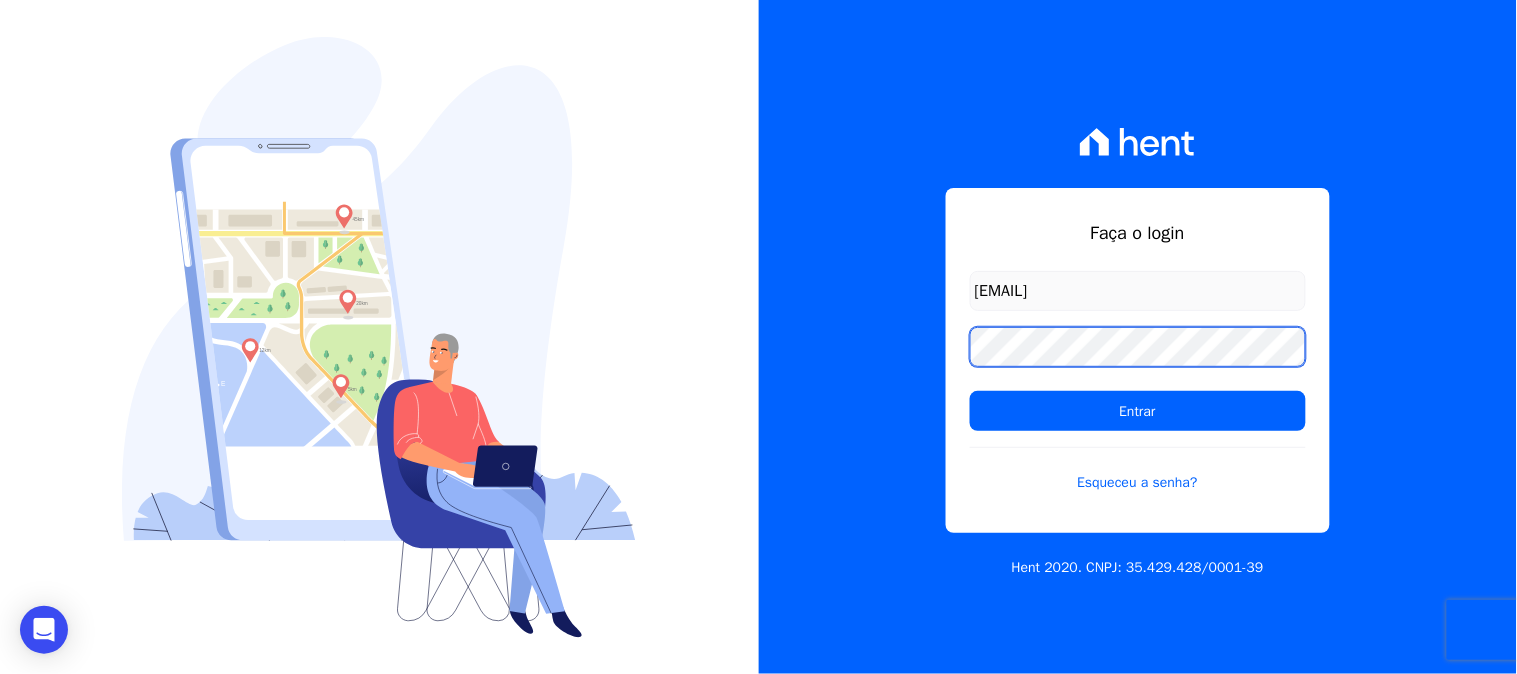 click on "Faça o login
[EMAIL]
Entrar
Esqueceu a senha?
Hent 2020. CNPJ: [NUMBER]" at bounding box center (1138, 337) 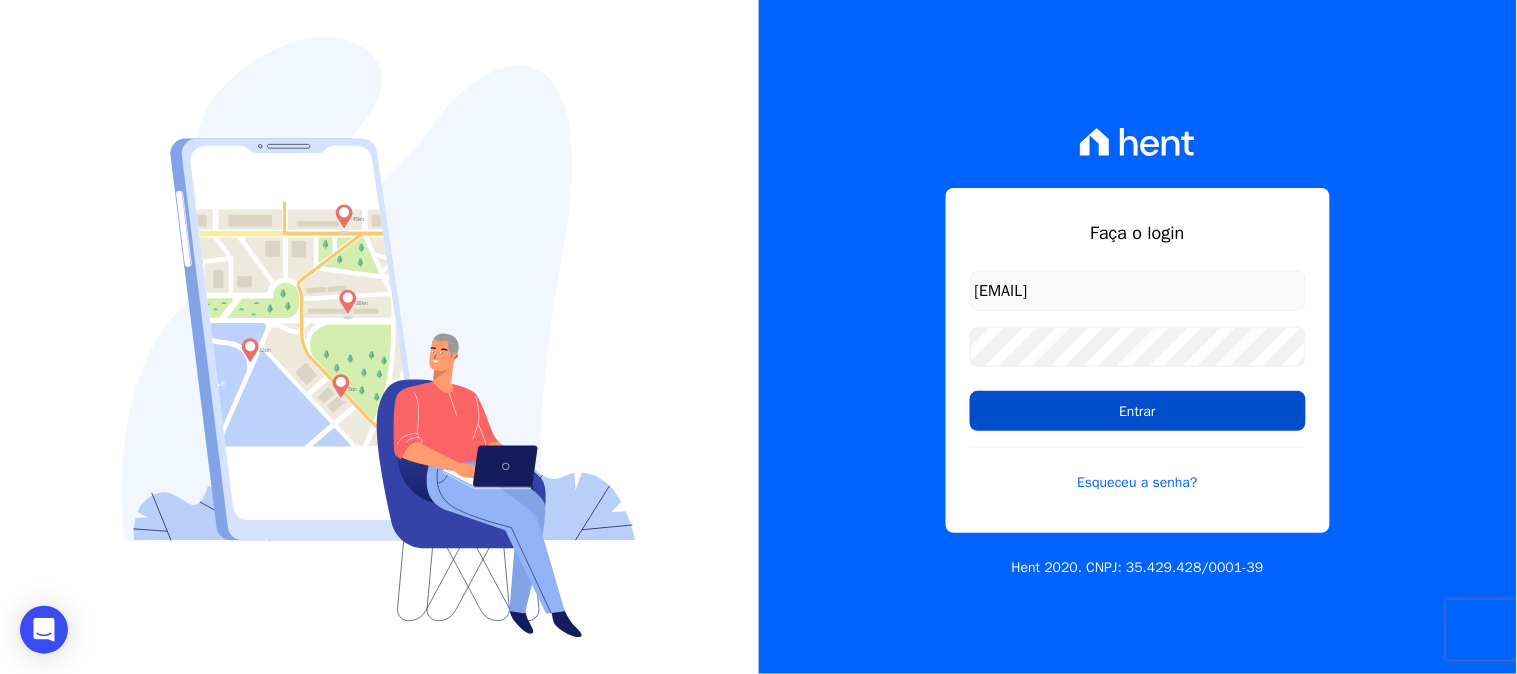 click on "Entrar" at bounding box center (1138, 411) 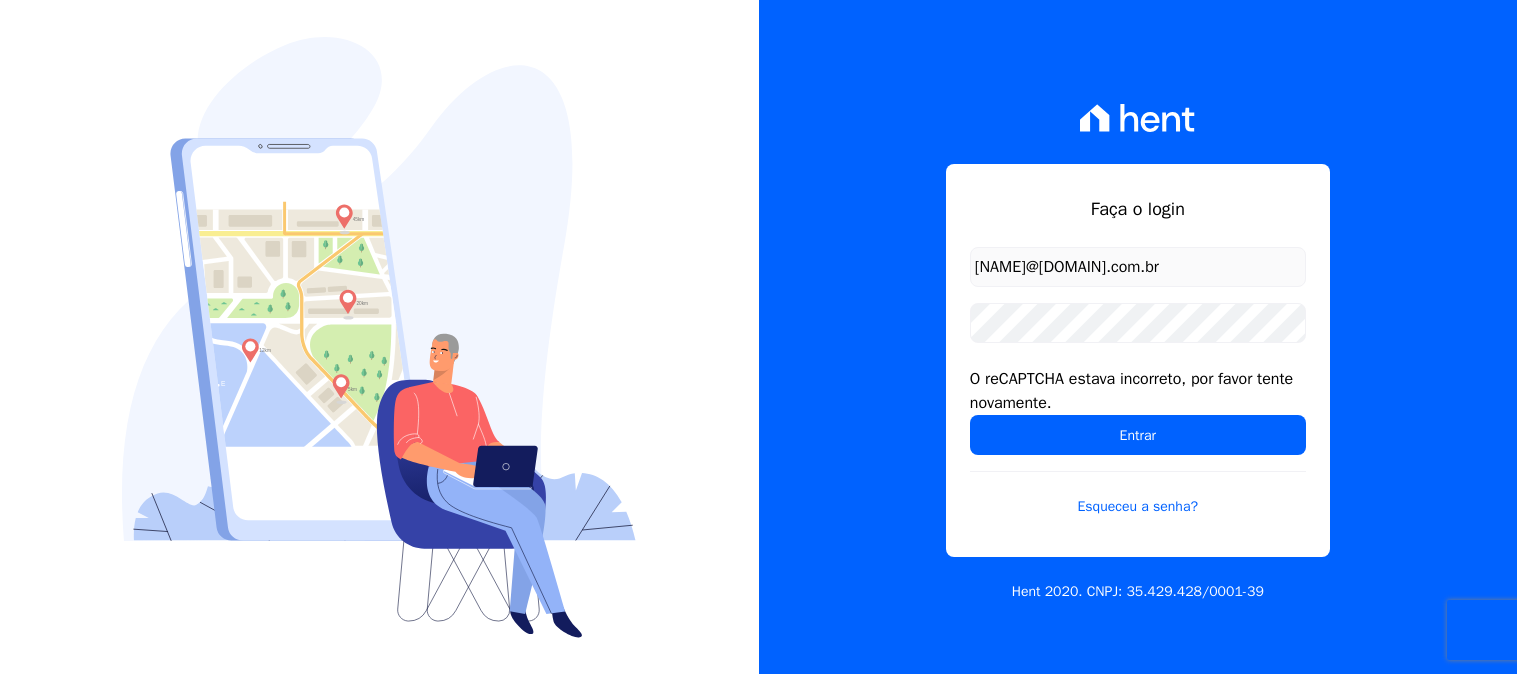 scroll, scrollTop: 0, scrollLeft: 0, axis: both 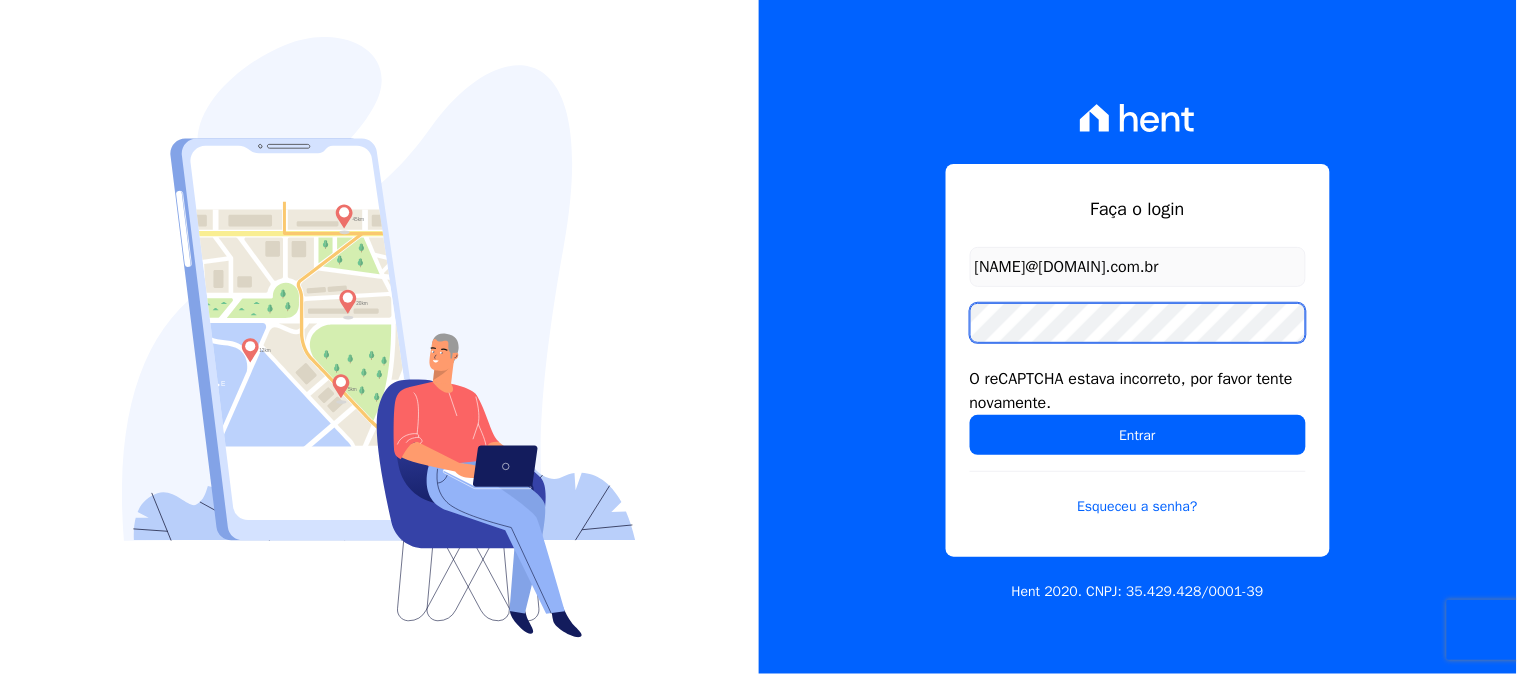 click on "Entrar" at bounding box center (1138, 435) 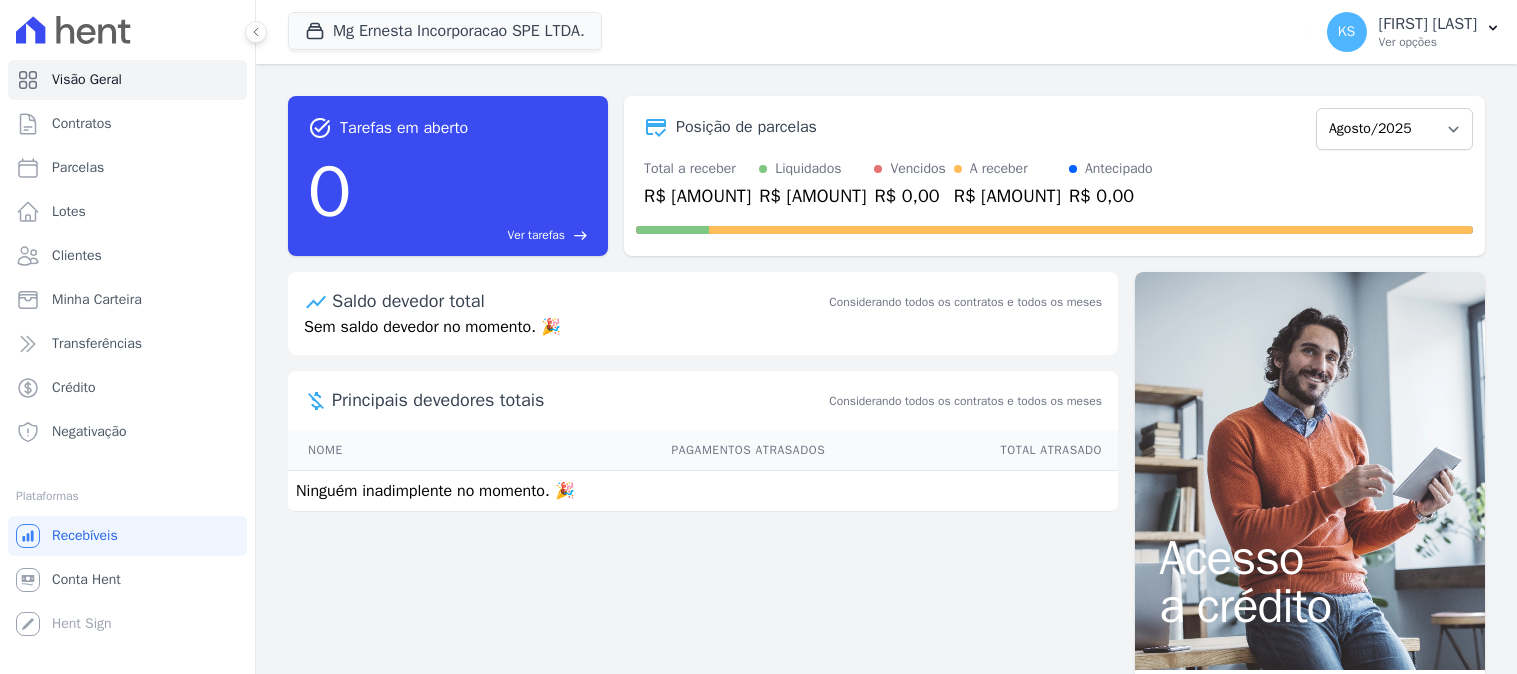 scroll, scrollTop: 0, scrollLeft: 0, axis: both 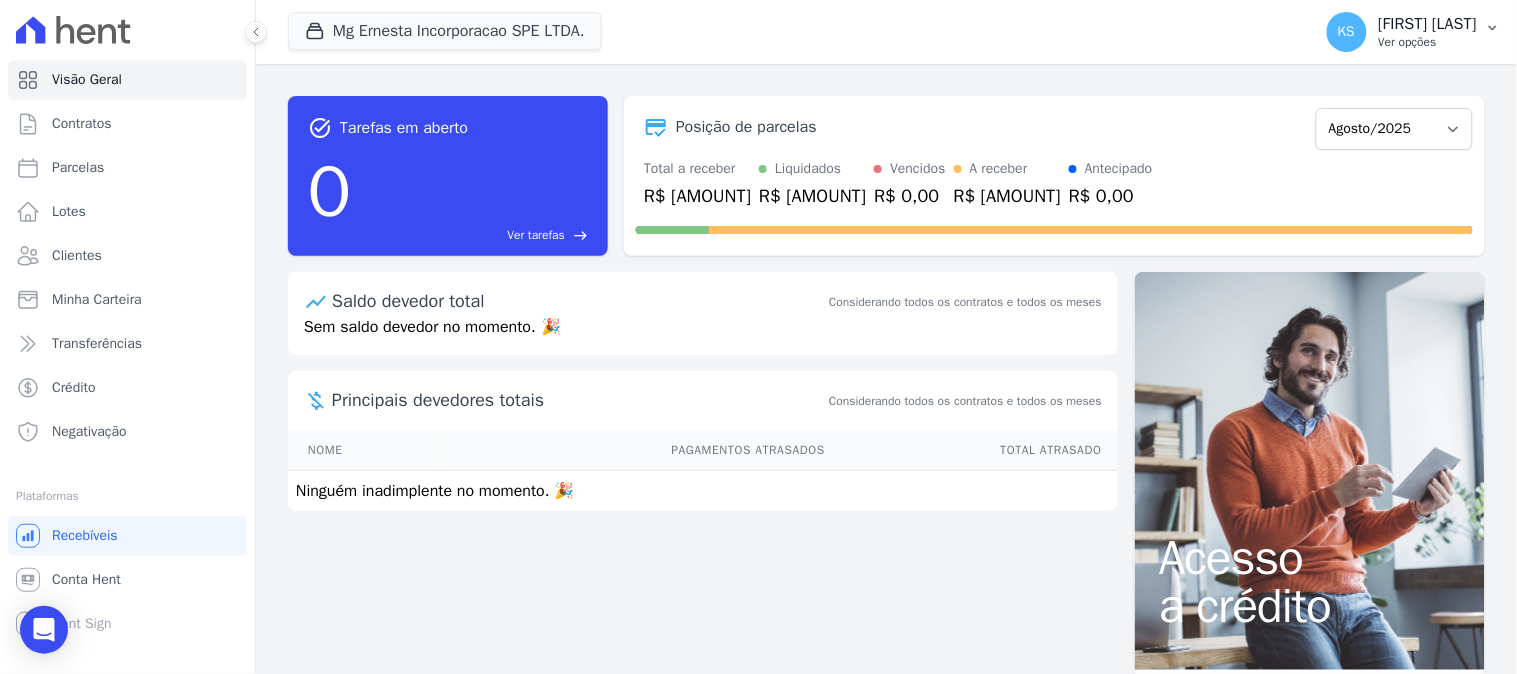 click on "Kelly Silva" at bounding box center [1428, 24] 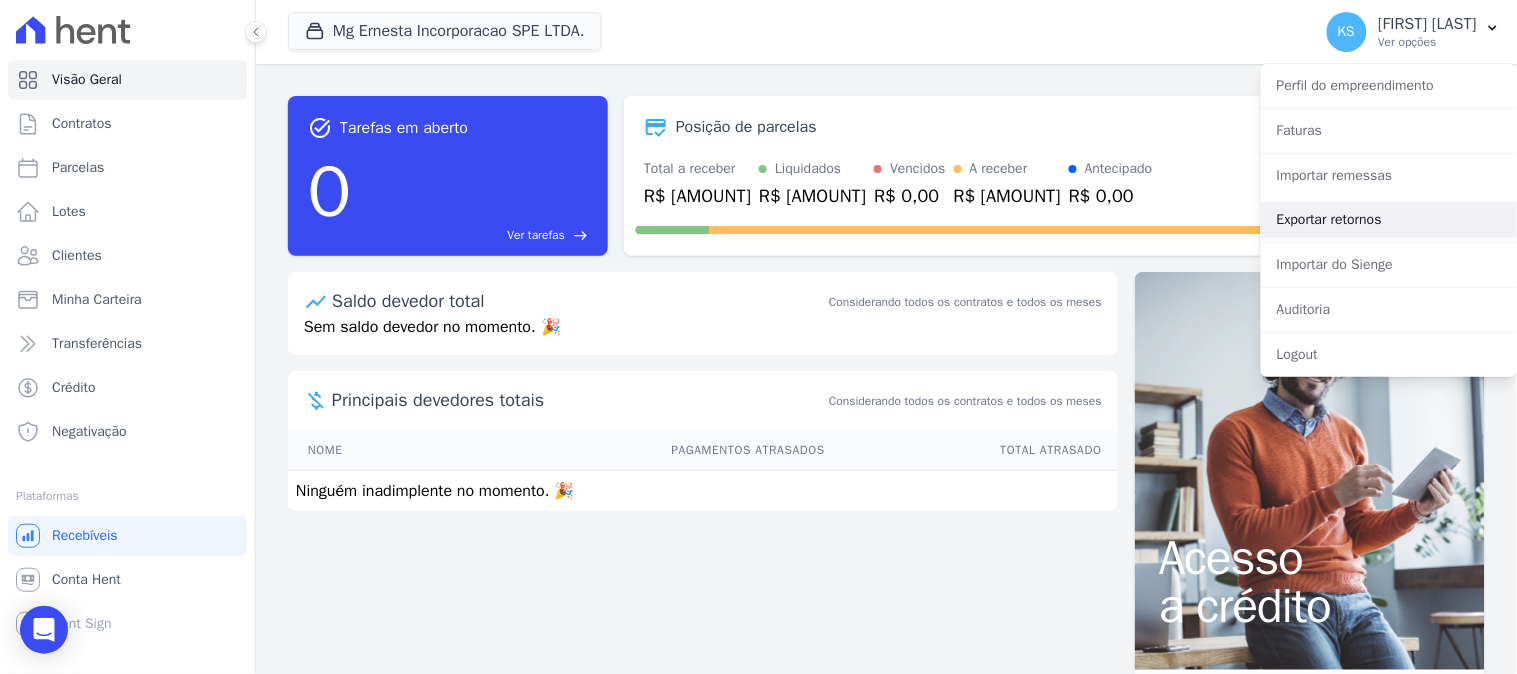 click on "Exportar retornos" at bounding box center (1389, 220) 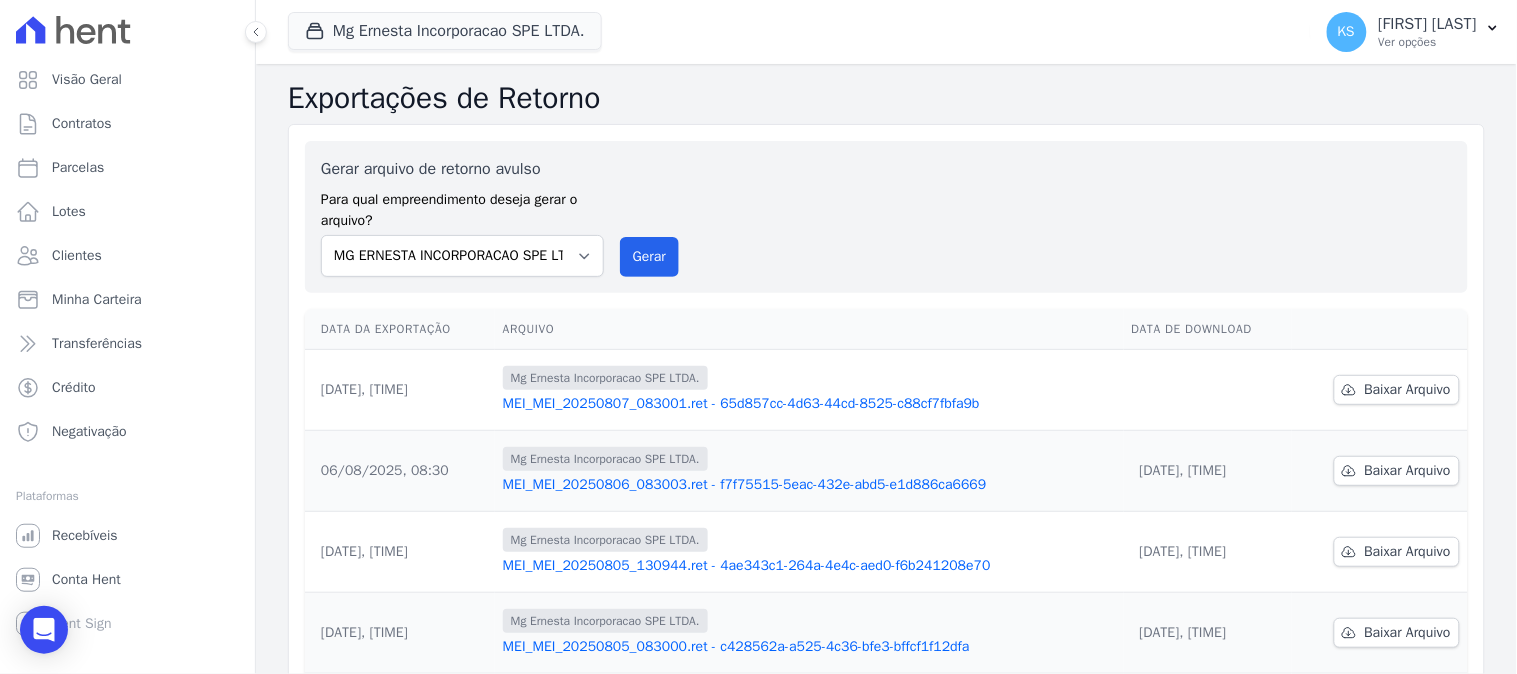 scroll, scrollTop: 111, scrollLeft: 0, axis: vertical 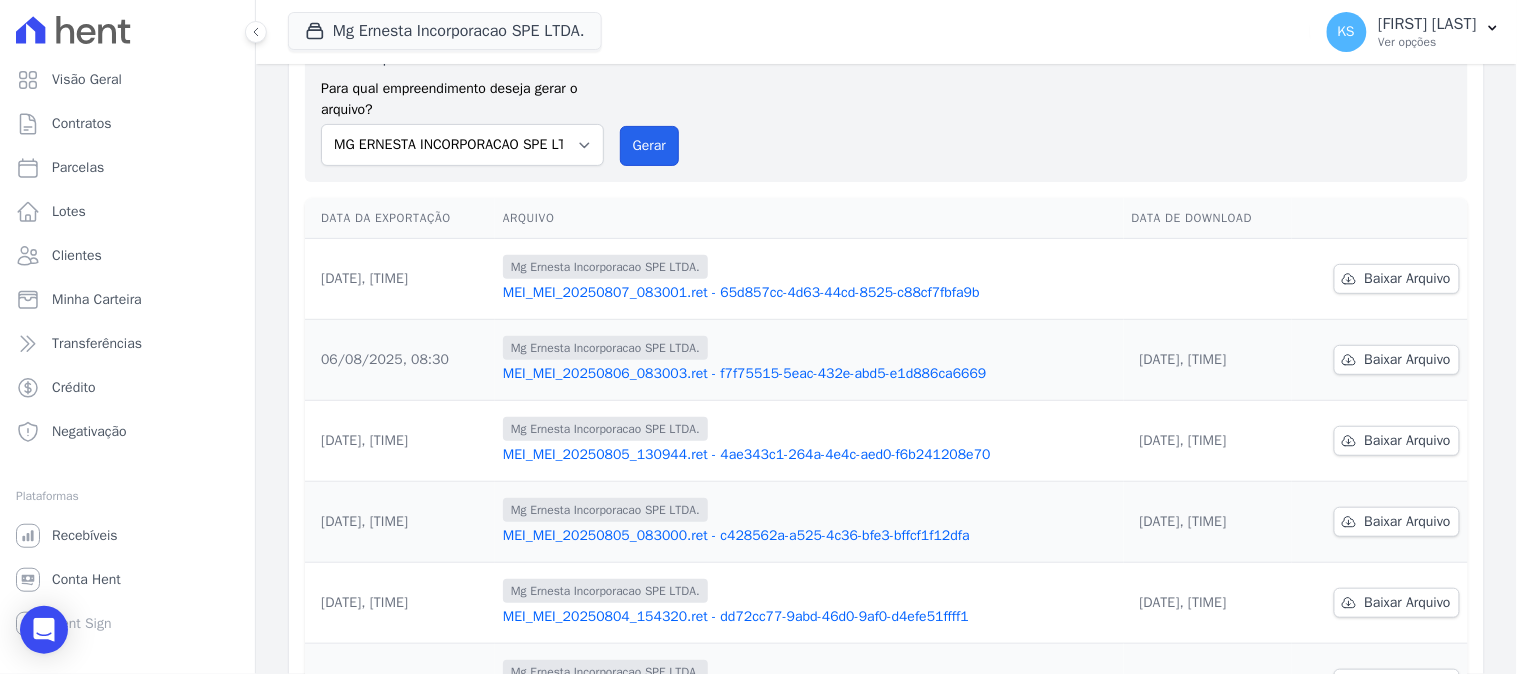 drag, startPoint x: 635, startPoint y: 141, endPoint x: 825, endPoint y: 173, distance: 192.67589 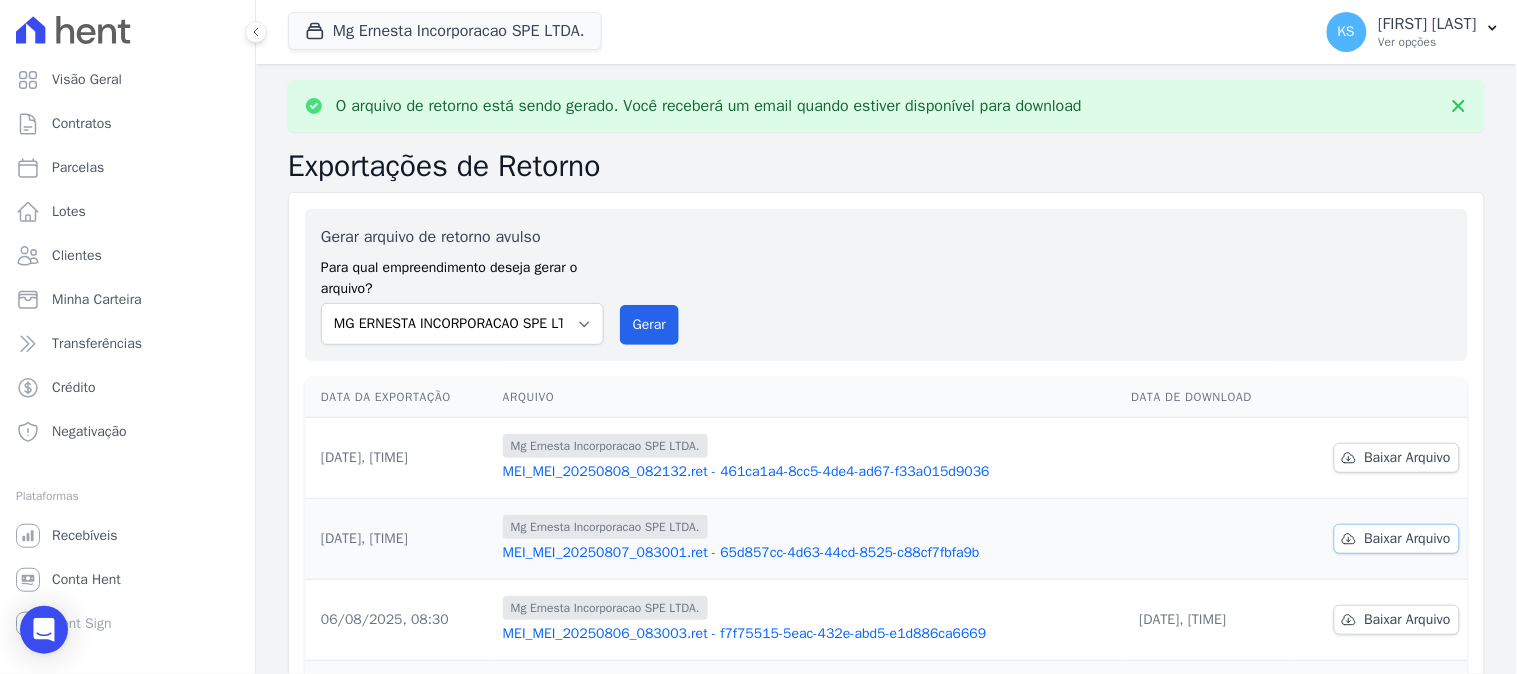 click on "Baixar Arquivo" at bounding box center [1408, 539] 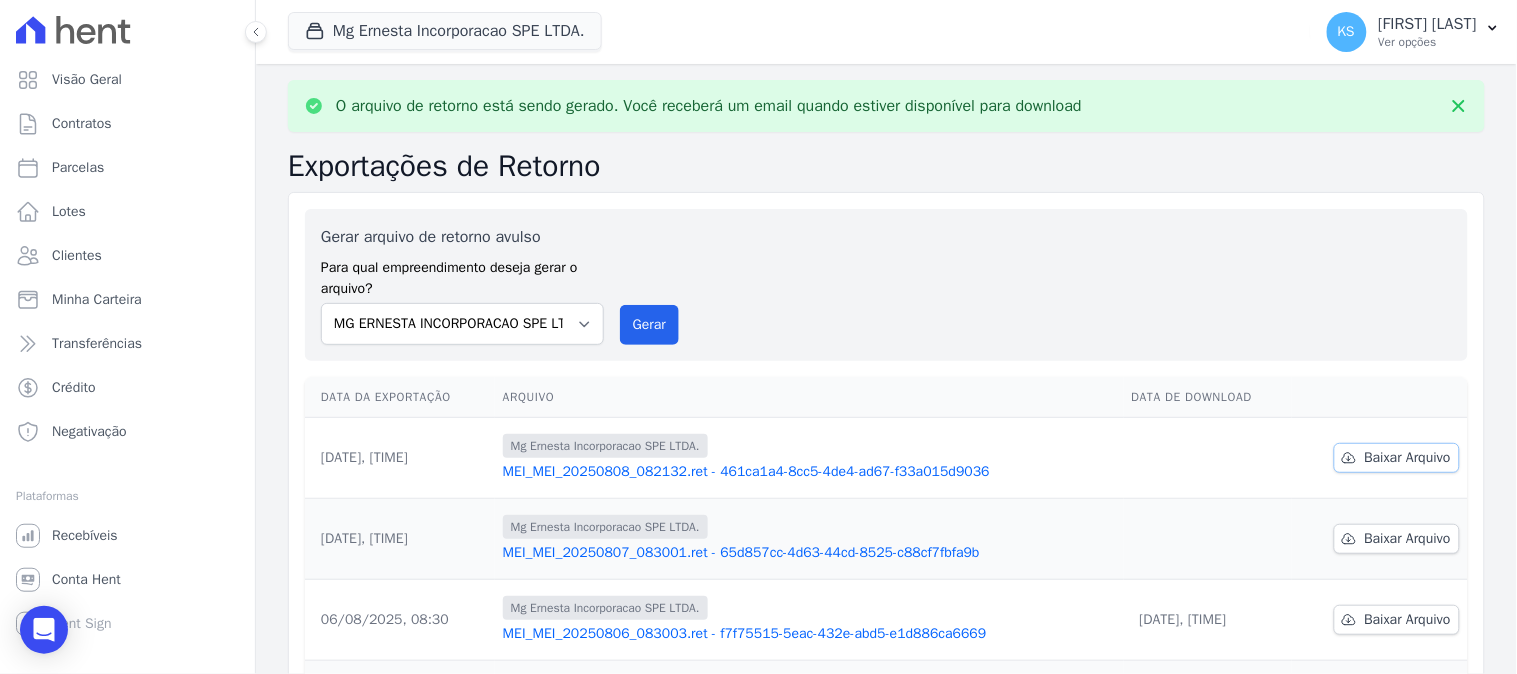 click on "Baixar Arquivo" at bounding box center [1408, 458] 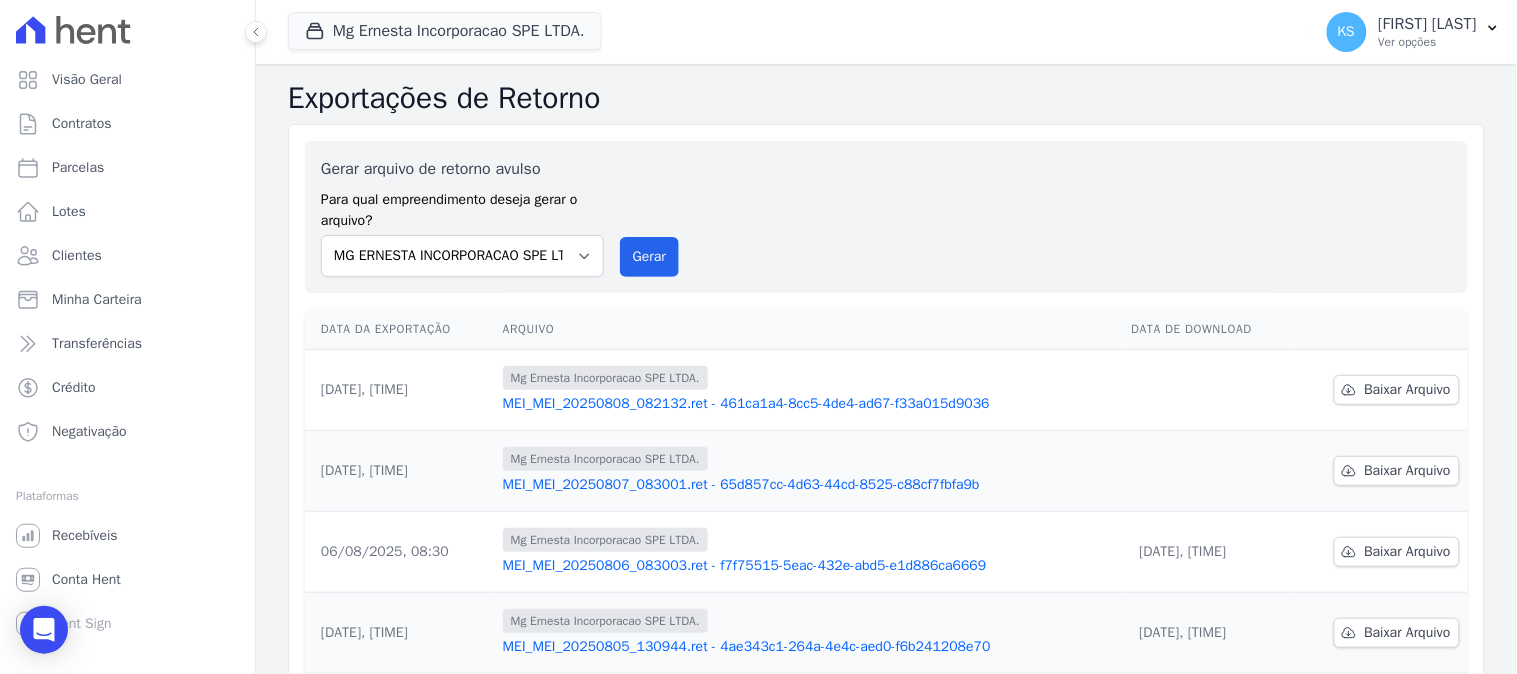 click on "Gerar arquivo de retorno avulso
Para qual empreendimento deseja gerar o arquivo?
MG ERNESTA INCORPORACAO SPE LTDA.
Gerar" at bounding box center [886, 217] 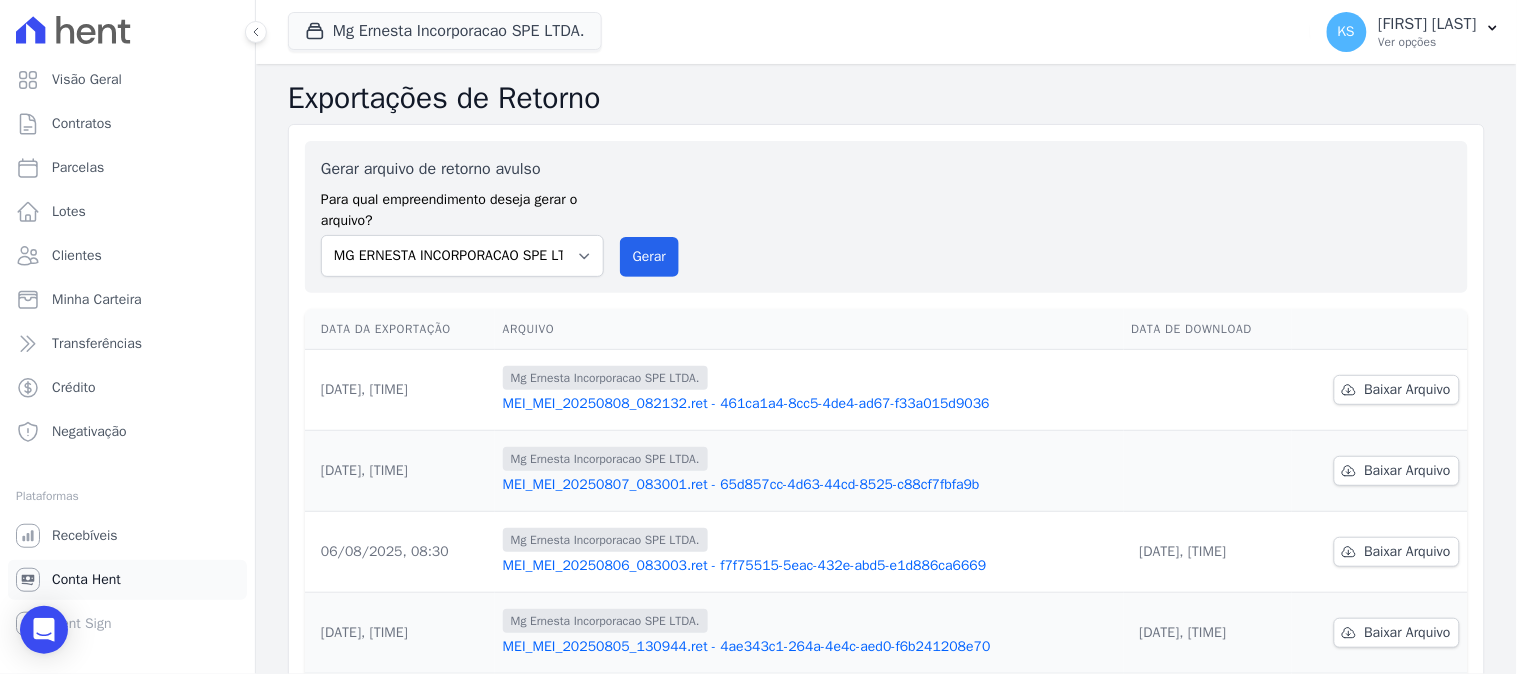 click on "Conta Hent" at bounding box center (86, 580) 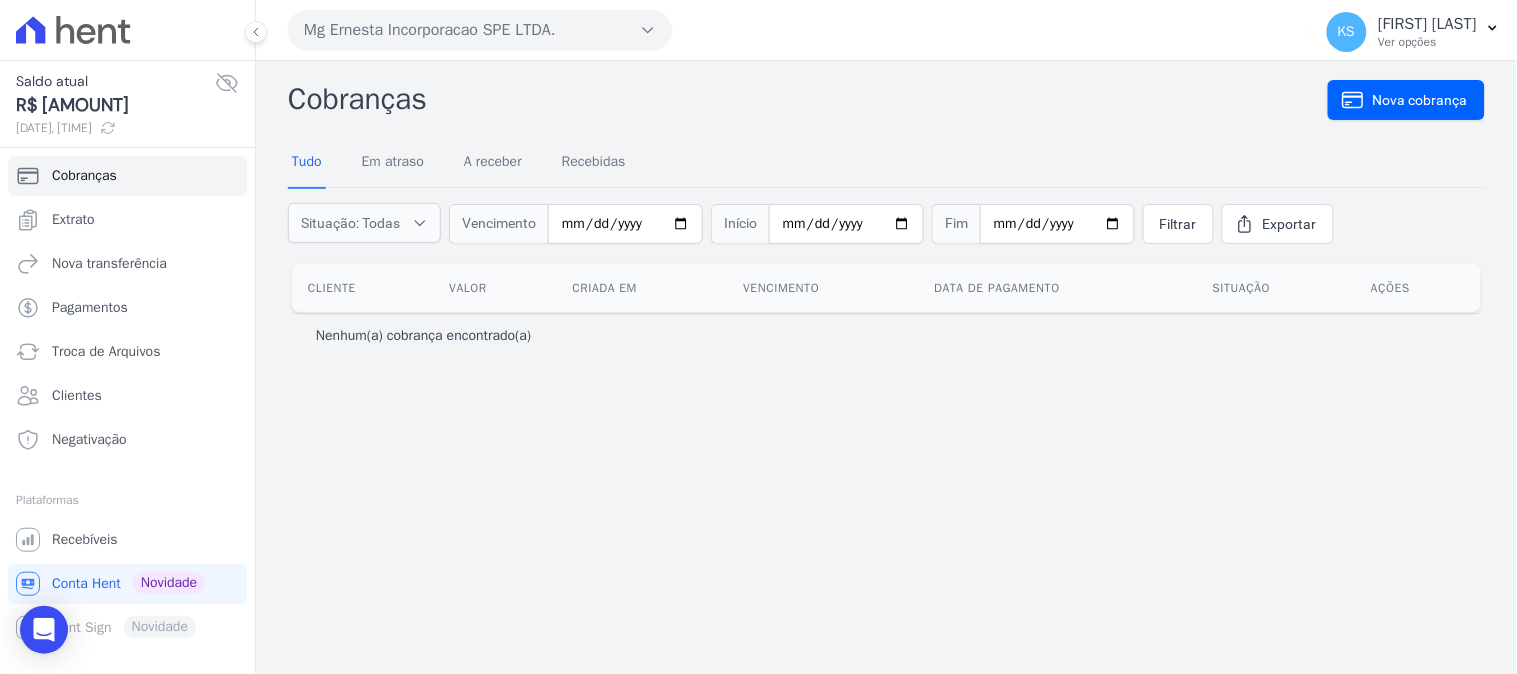 click 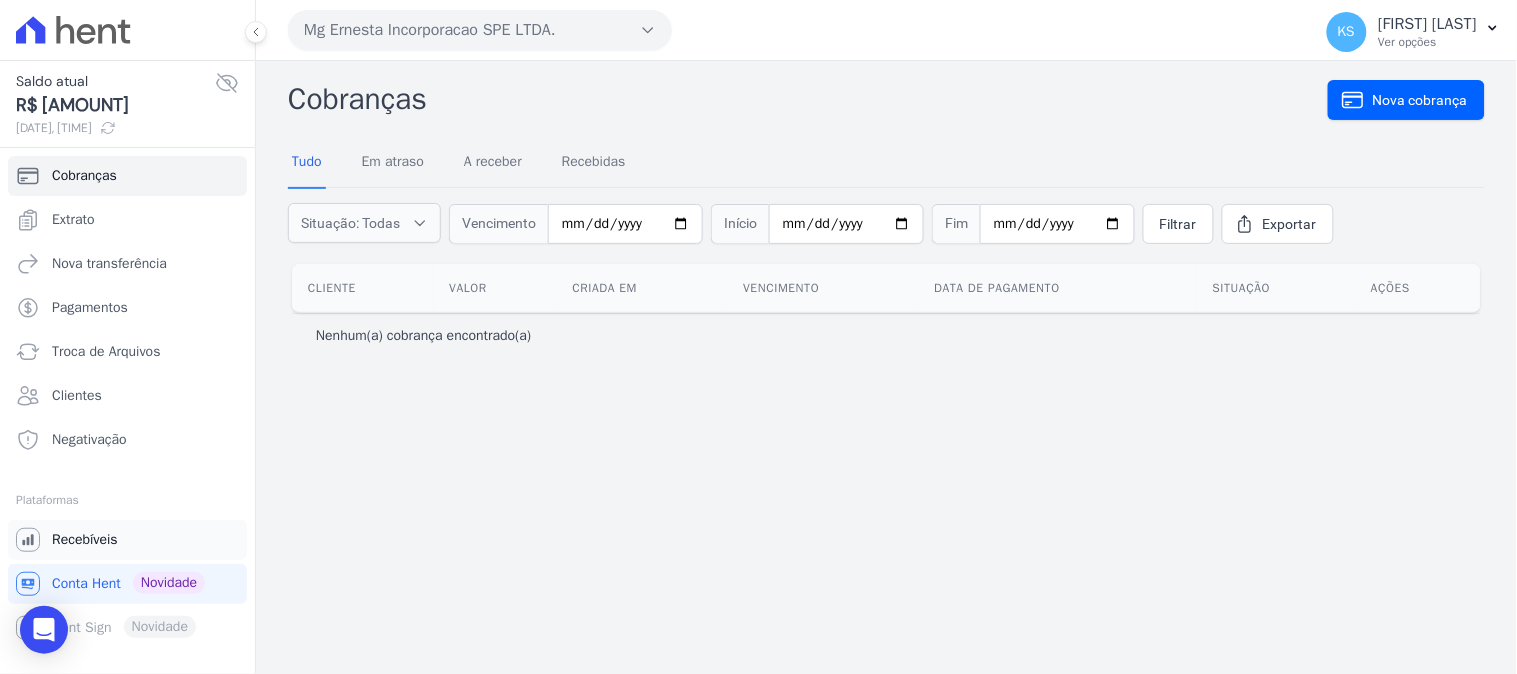 click on "Recebíveis" at bounding box center [85, 540] 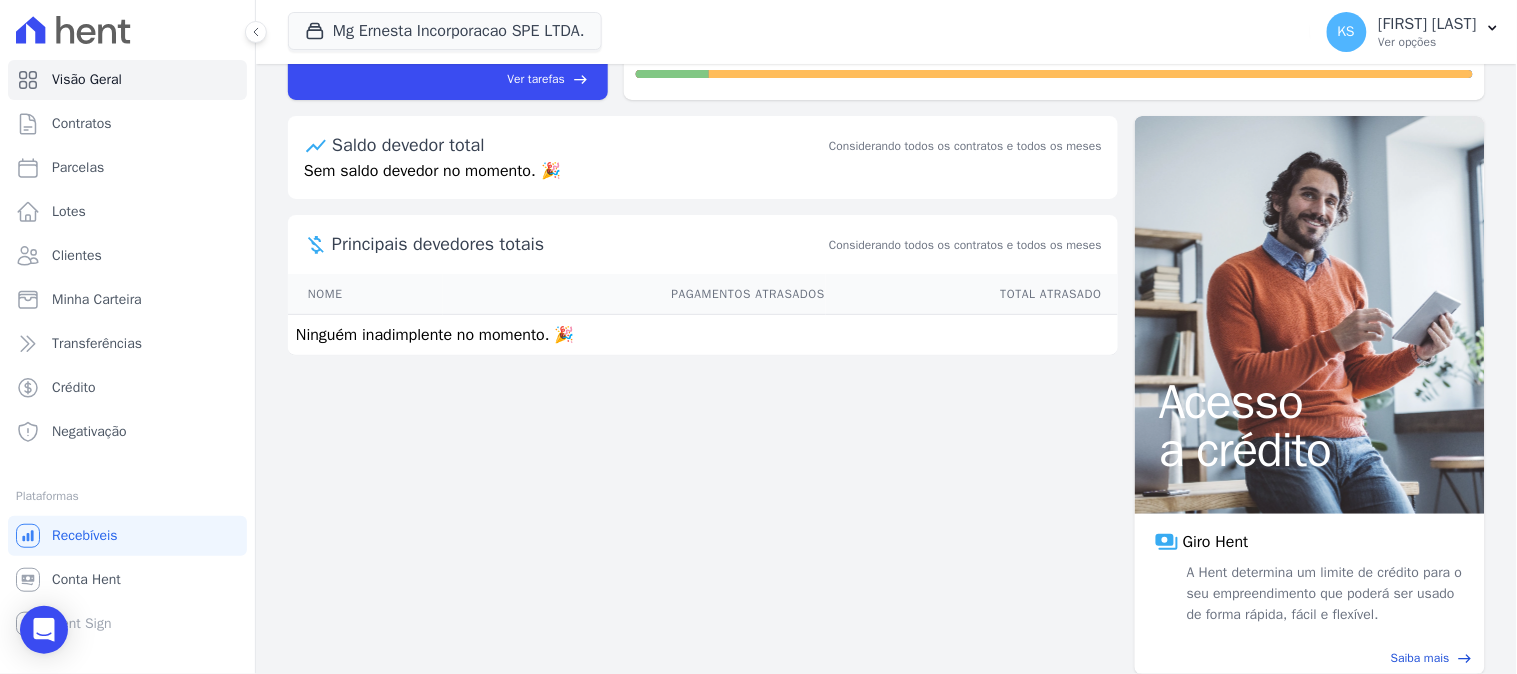 scroll, scrollTop: 0, scrollLeft: 0, axis: both 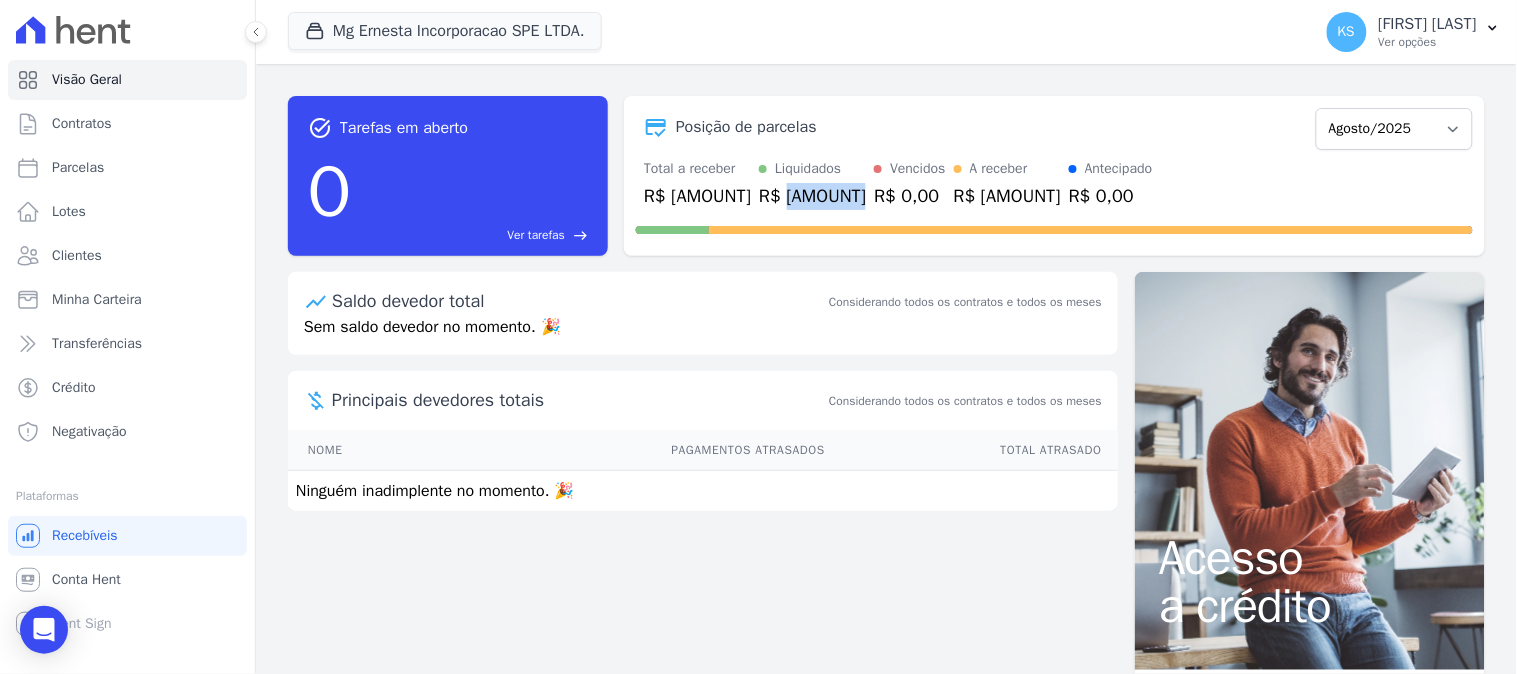 drag, startPoint x: 790, startPoint y: 195, endPoint x: 856, endPoint y: 207, distance: 67.08204 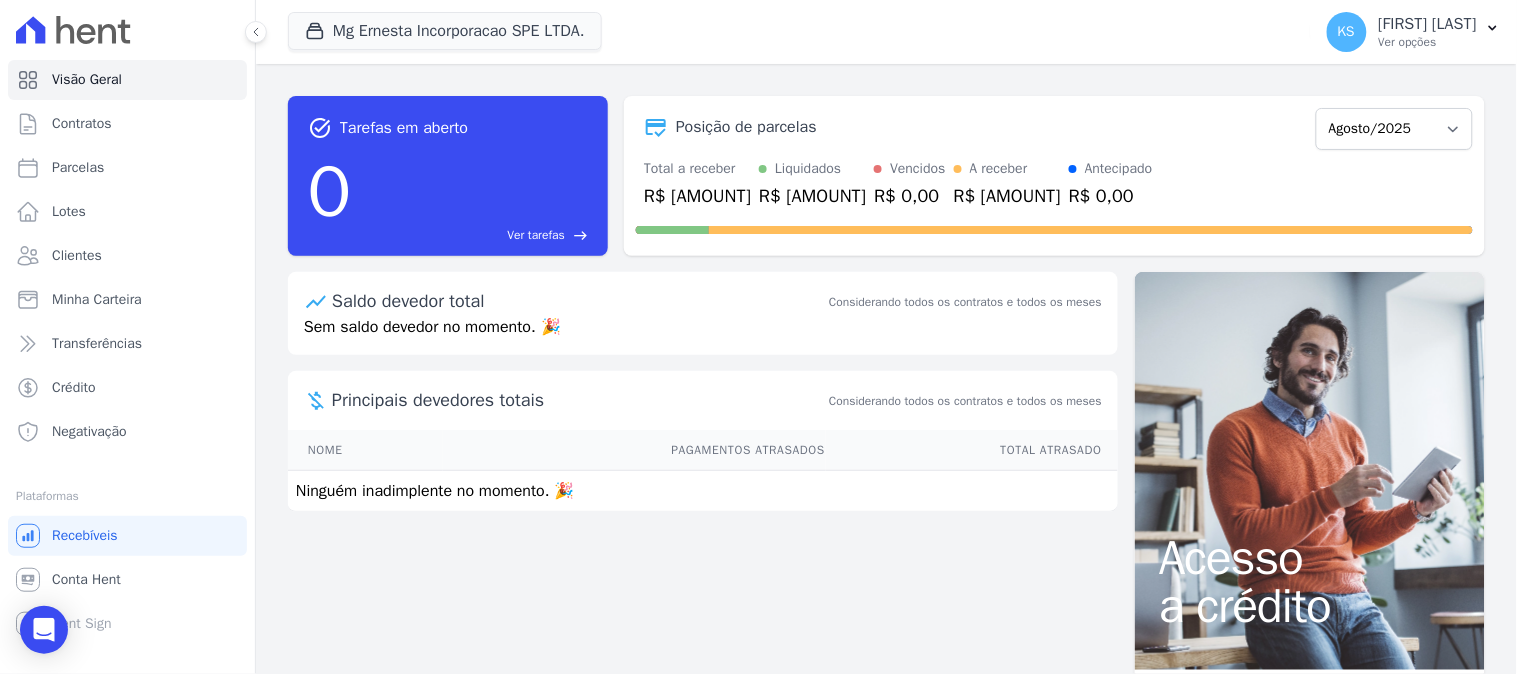 click on "Saldo devedor total
Considerando todos os contratos e todos os meses" at bounding box center [703, 293] 